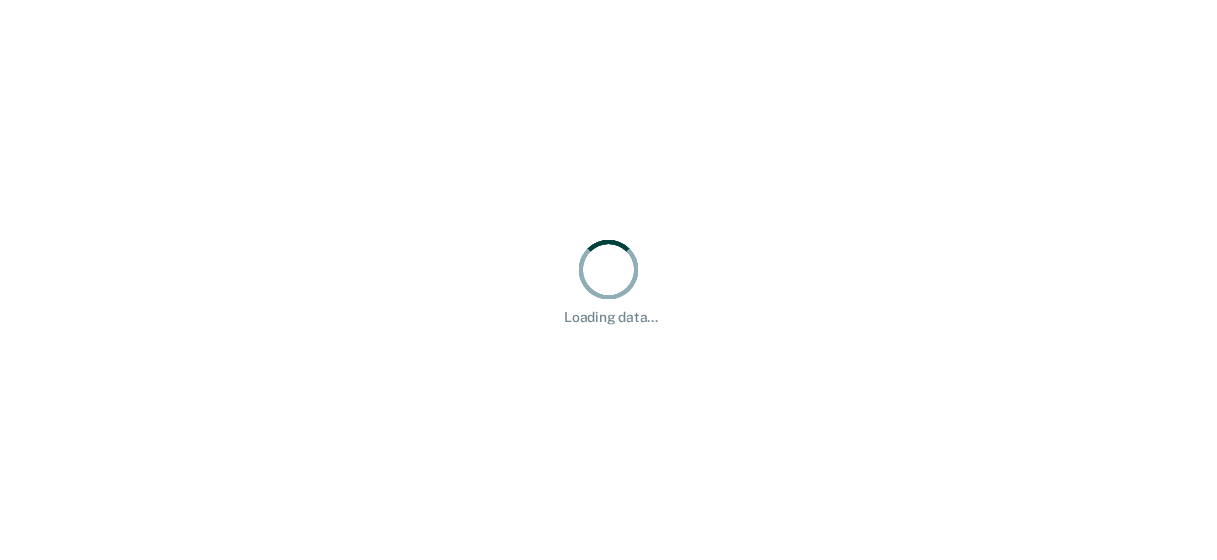 scroll, scrollTop: 0, scrollLeft: 0, axis: both 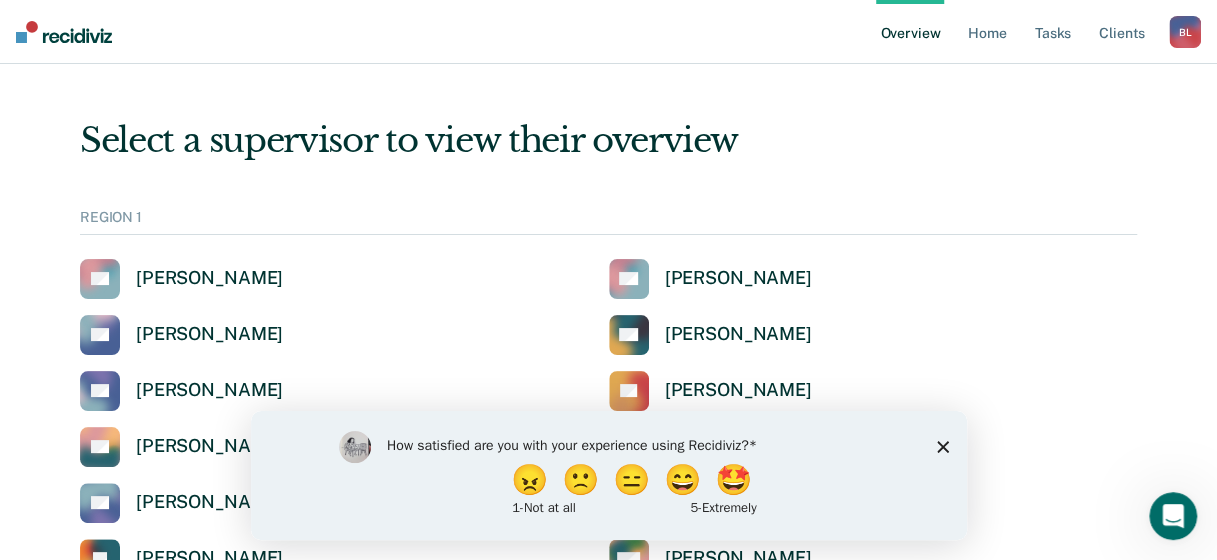 click 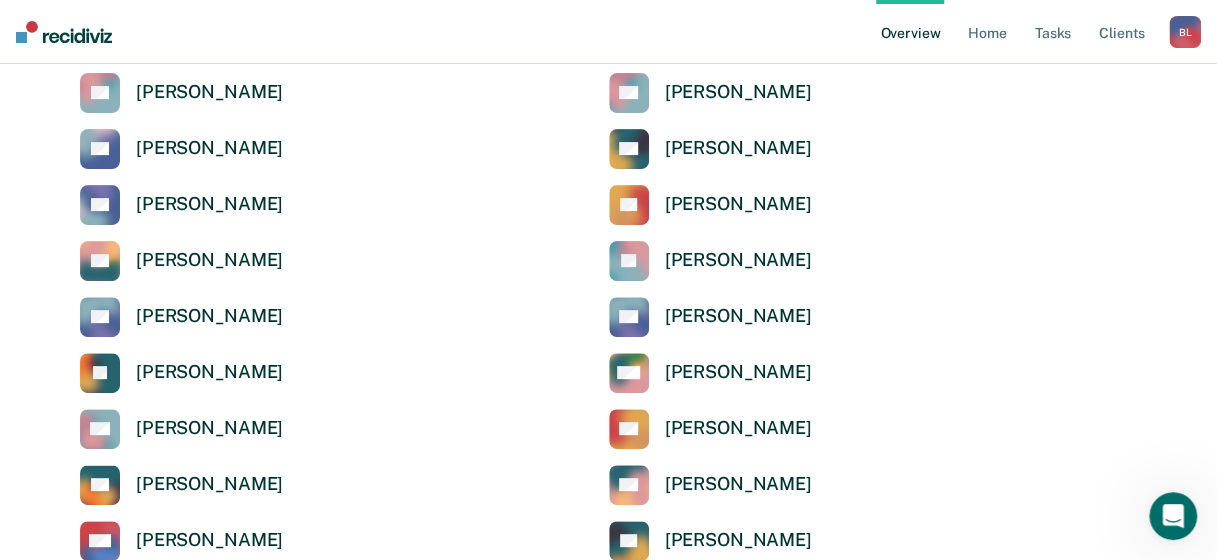 scroll, scrollTop: 187, scrollLeft: 0, axis: vertical 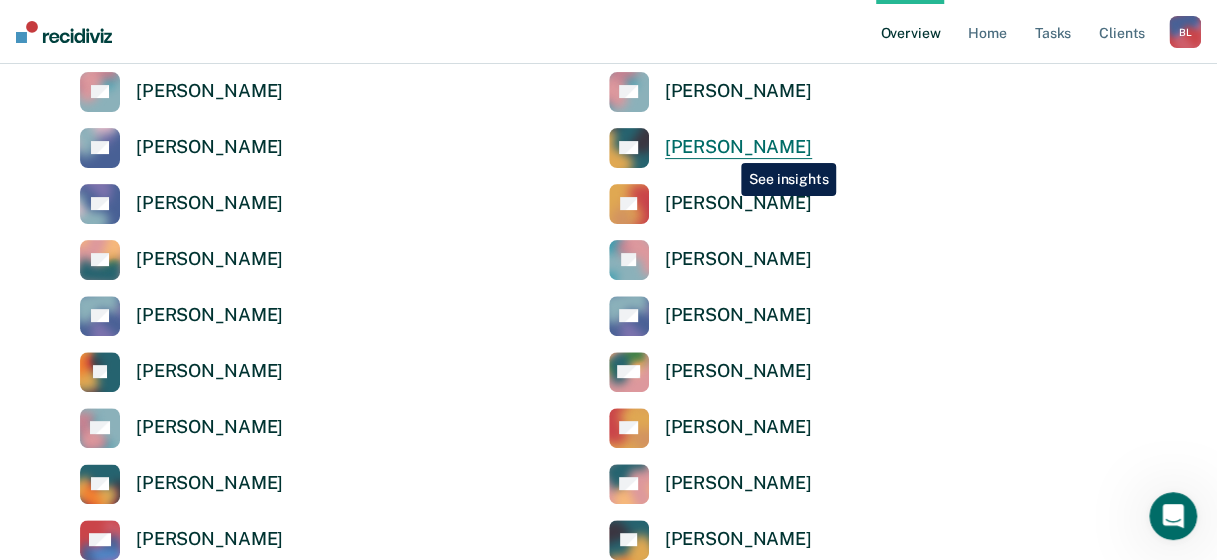 click on "[PERSON_NAME]" at bounding box center (738, 147) 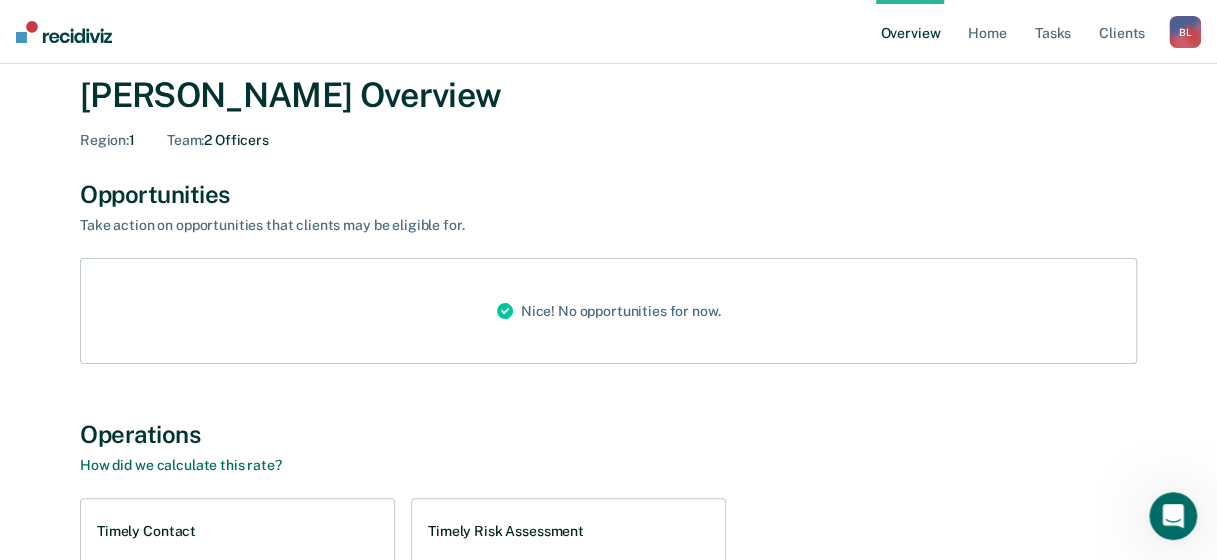 scroll, scrollTop: 0, scrollLeft: 0, axis: both 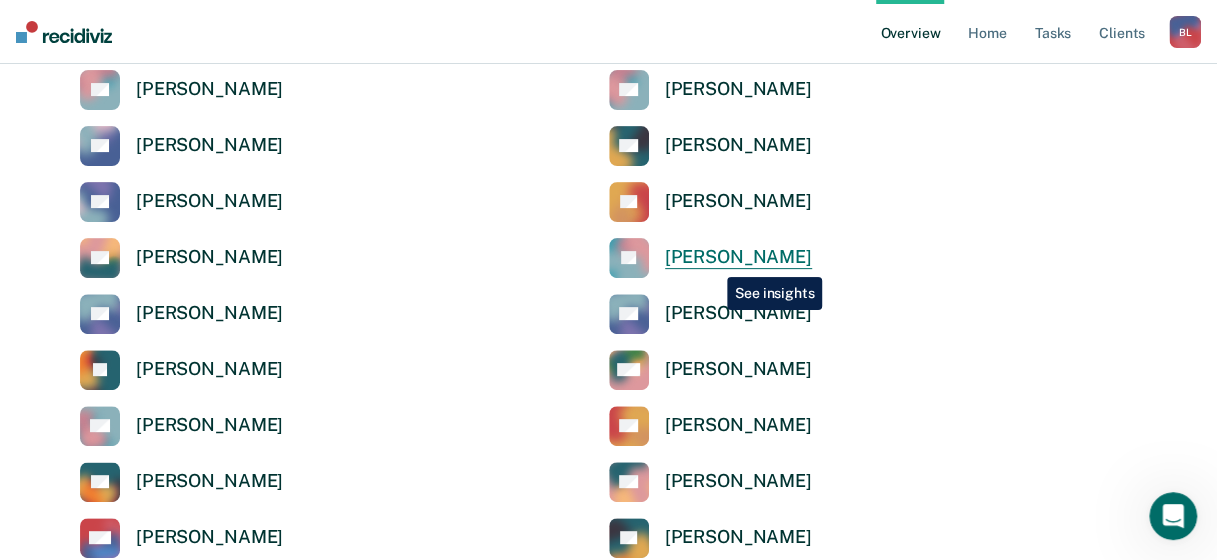 click on "[PERSON_NAME]" at bounding box center (738, 257) 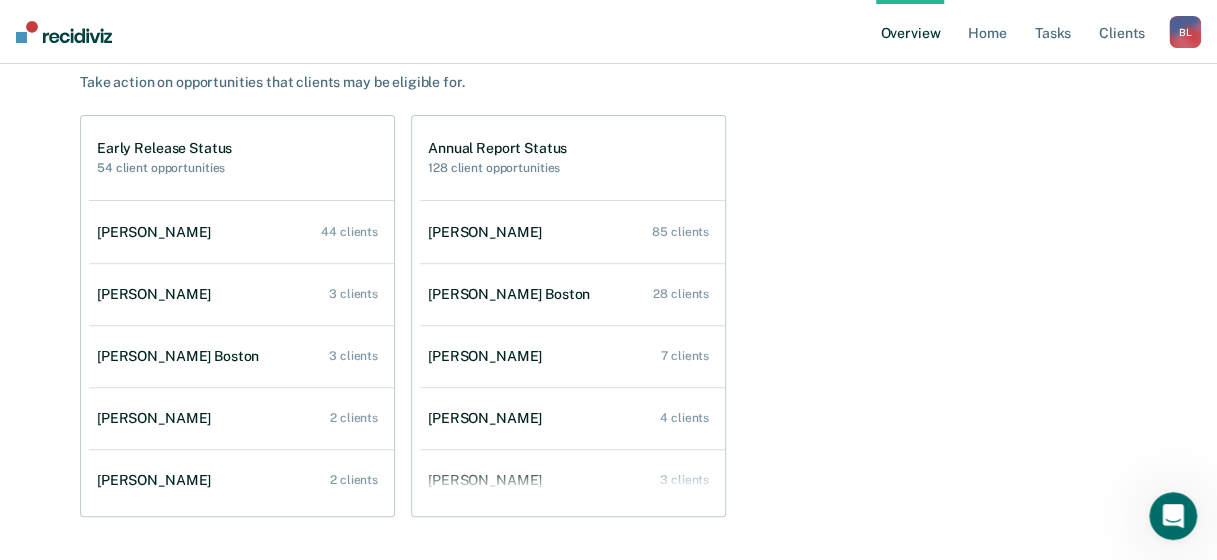 scroll, scrollTop: 221, scrollLeft: 0, axis: vertical 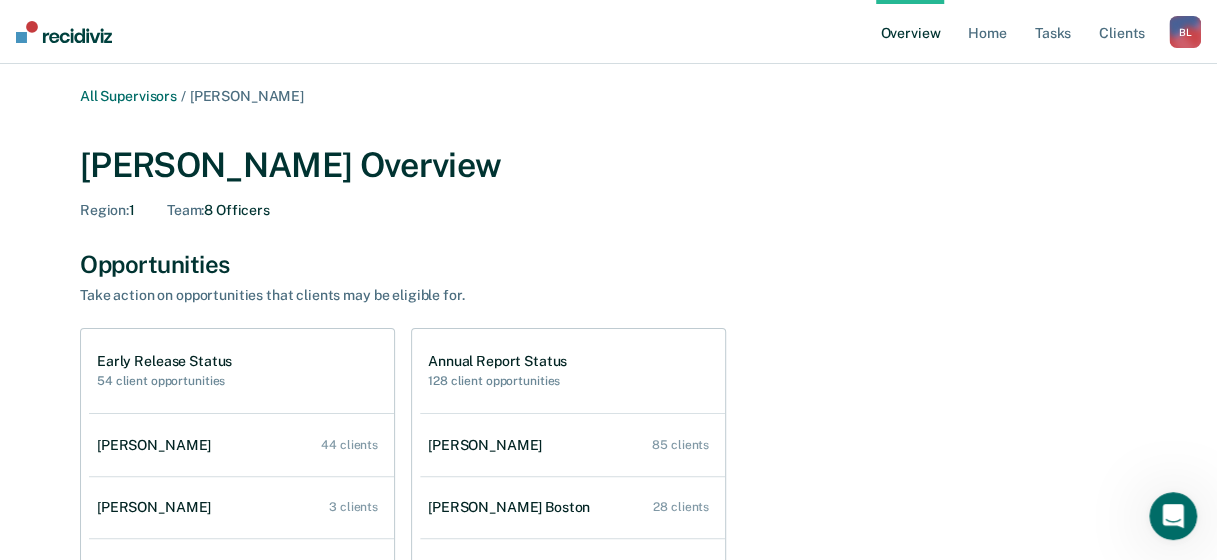 click on "Overview" at bounding box center (910, 32) 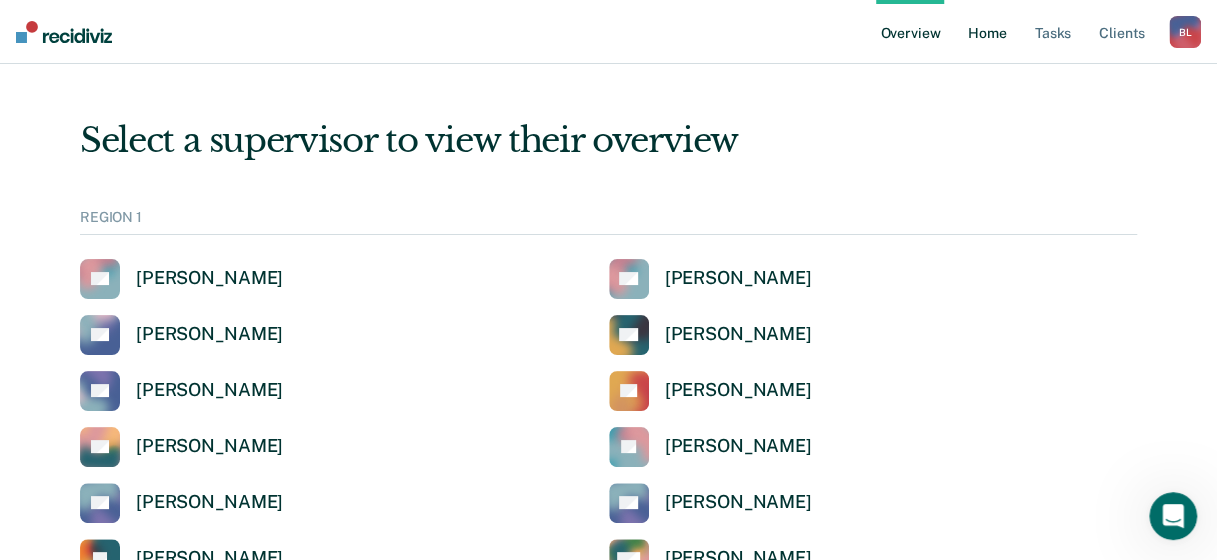 click on "Home" at bounding box center (987, 32) 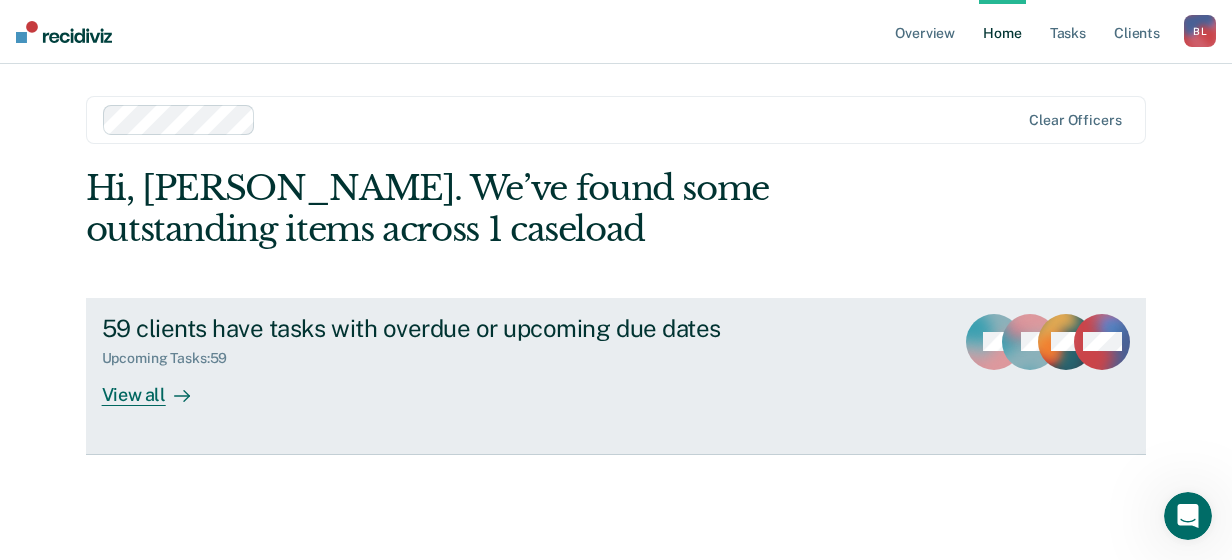 click on "View all" at bounding box center [158, 386] 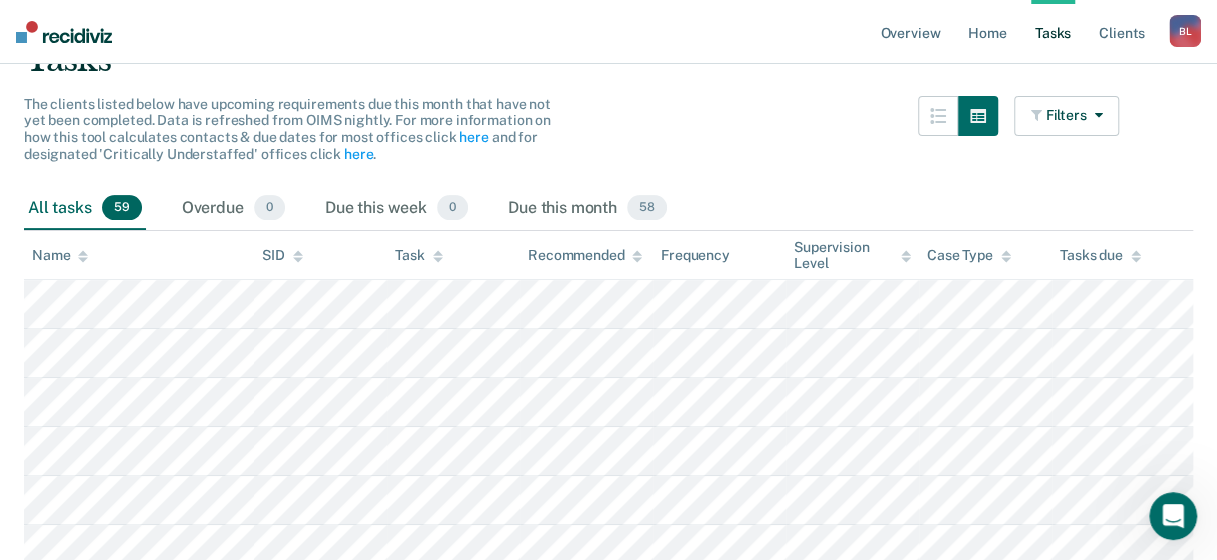 scroll, scrollTop: 0, scrollLeft: 0, axis: both 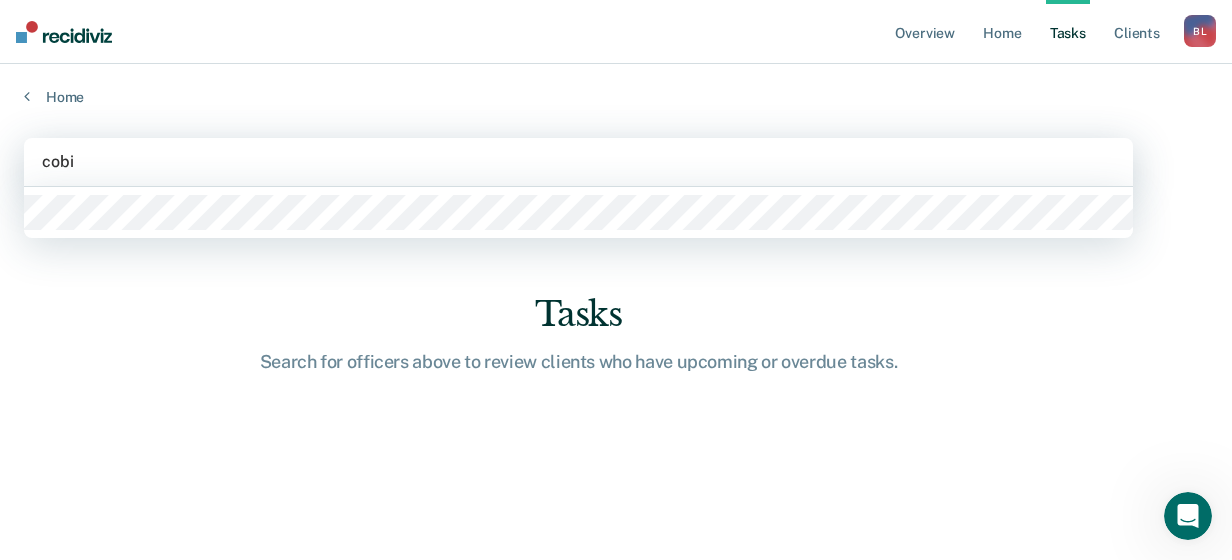type on "cobie" 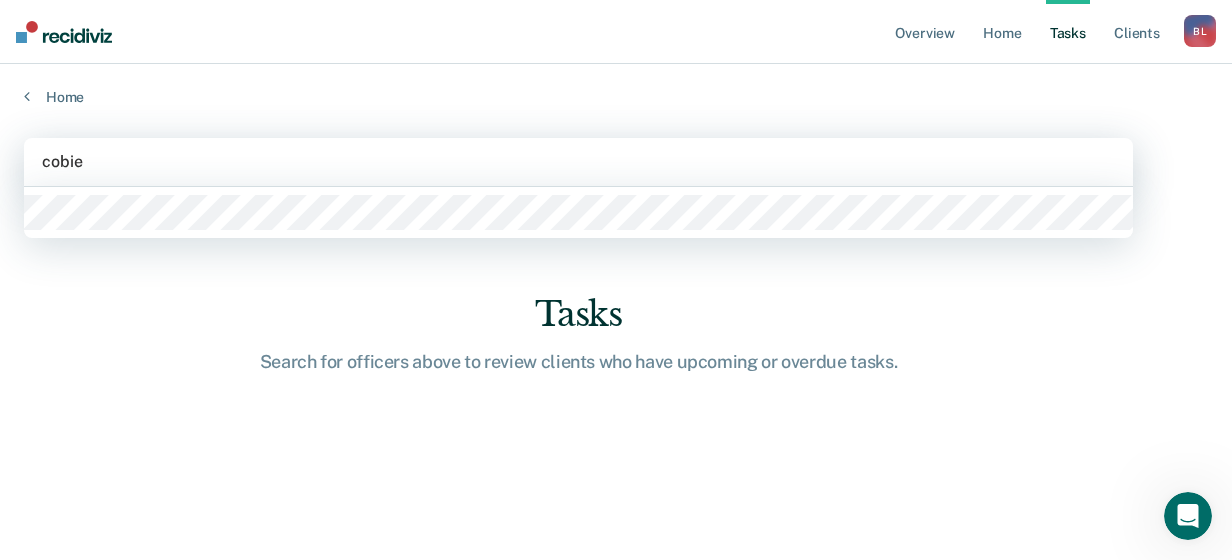 type 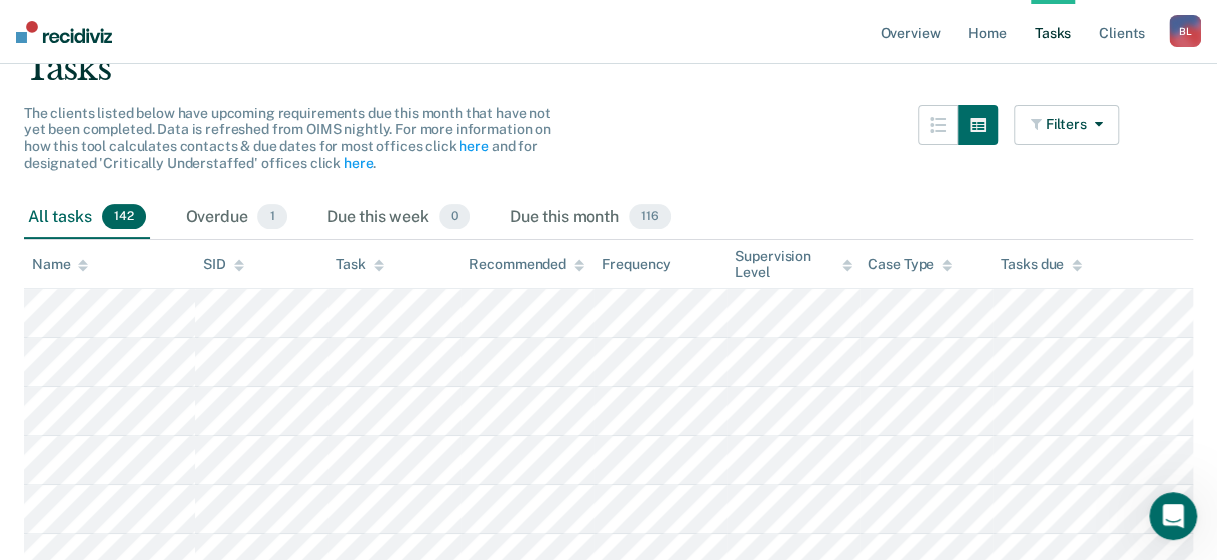 scroll, scrollTop: 0, scrollLeft: 0, axis: both 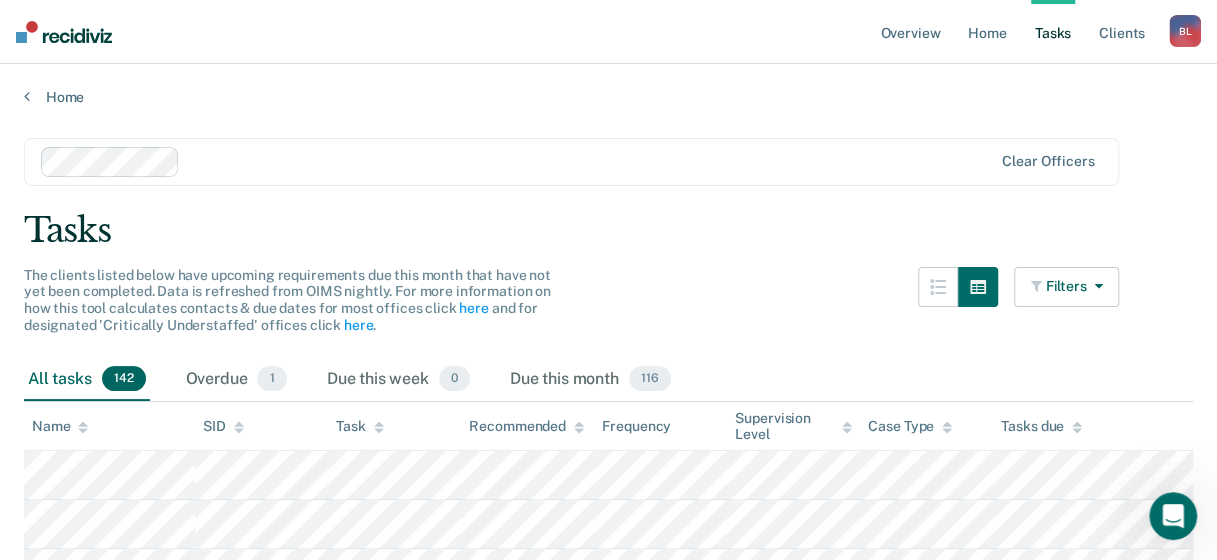 click on "Filters" at bounding box center (1067, 287) 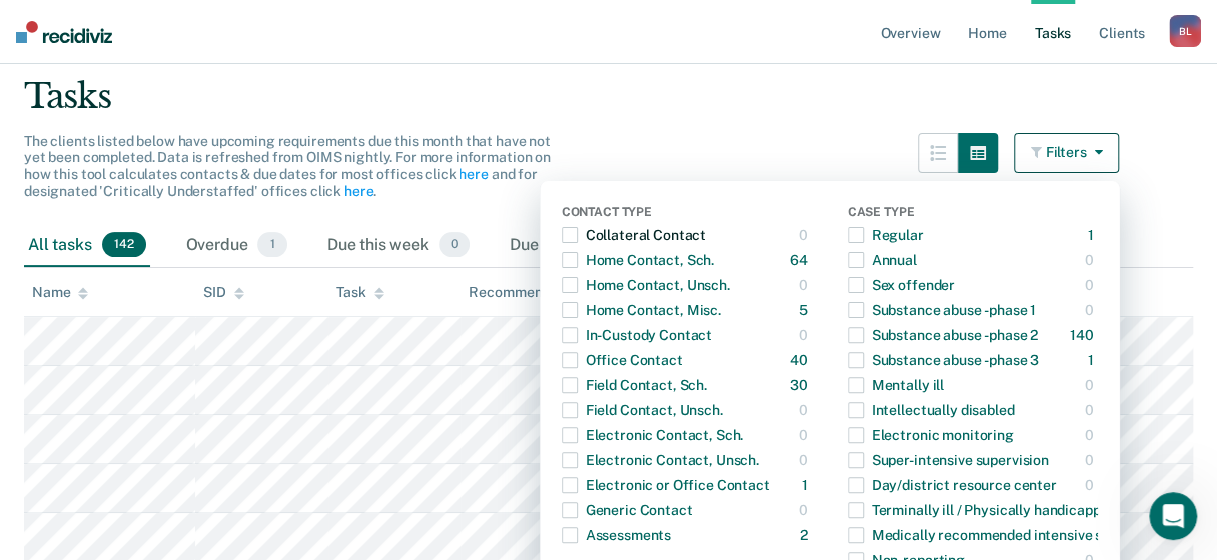 scroll, scrollTop: 132, scrollLeft: 0, axis: vertical 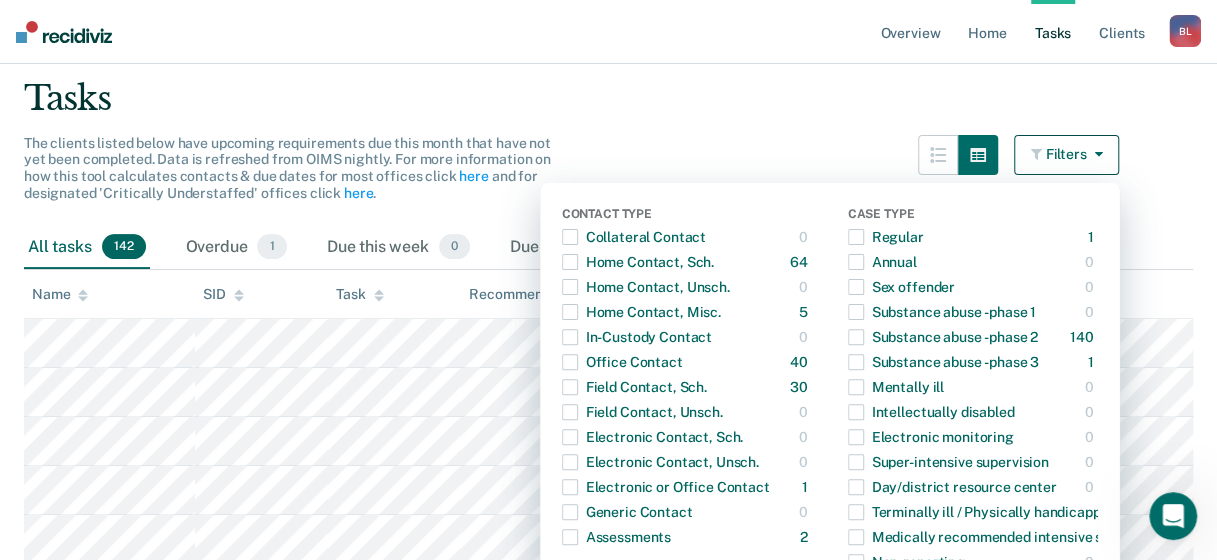 click at bounding box center [1094, 154] 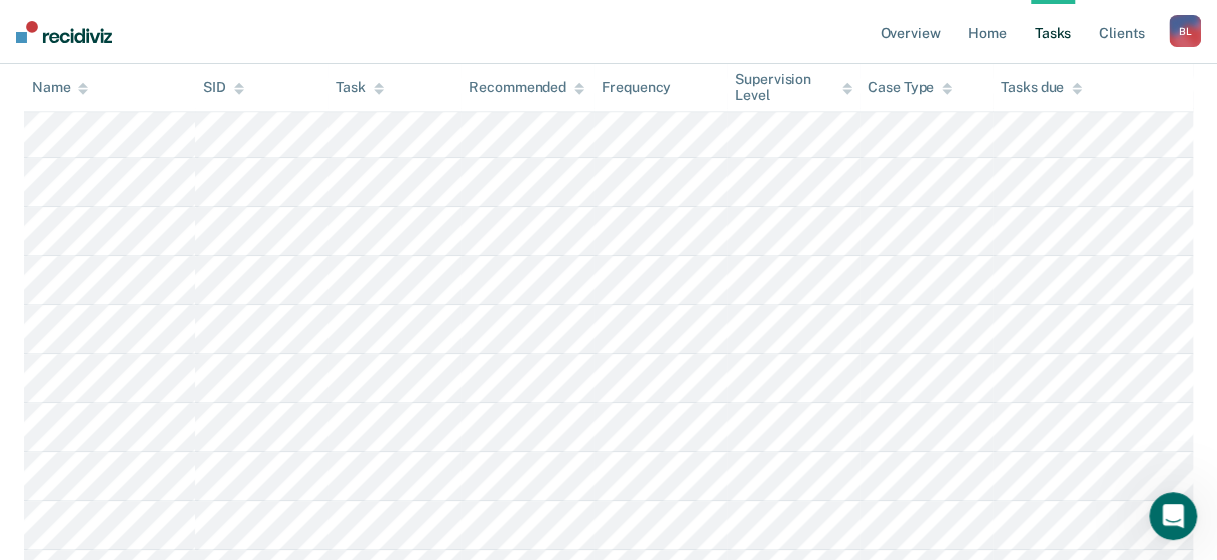 scroll, scrollTop: 593, scrollLeft: 0, axis: vertical 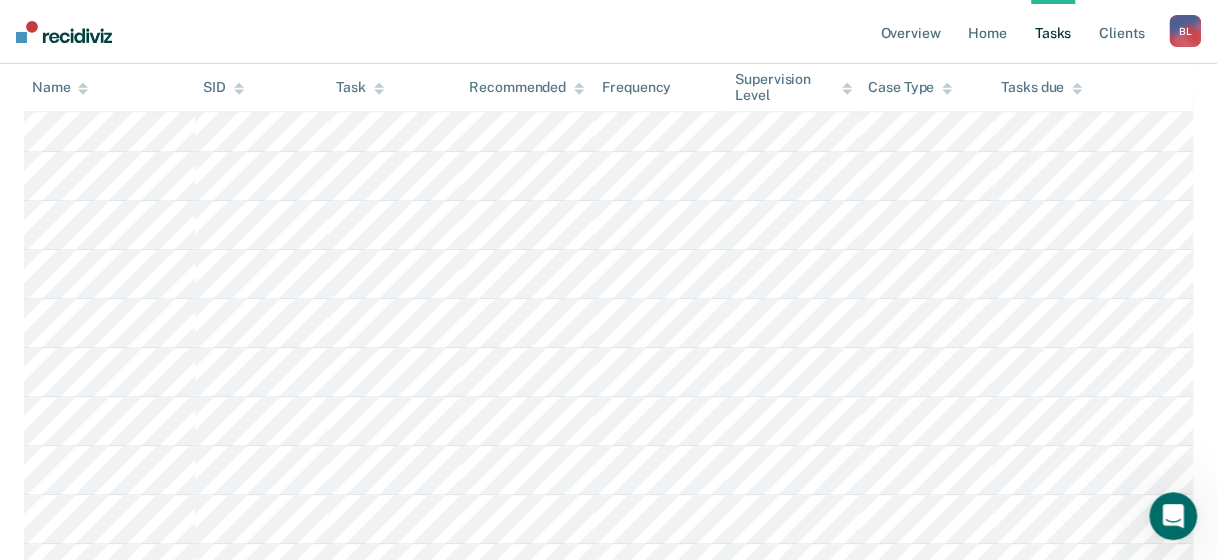type 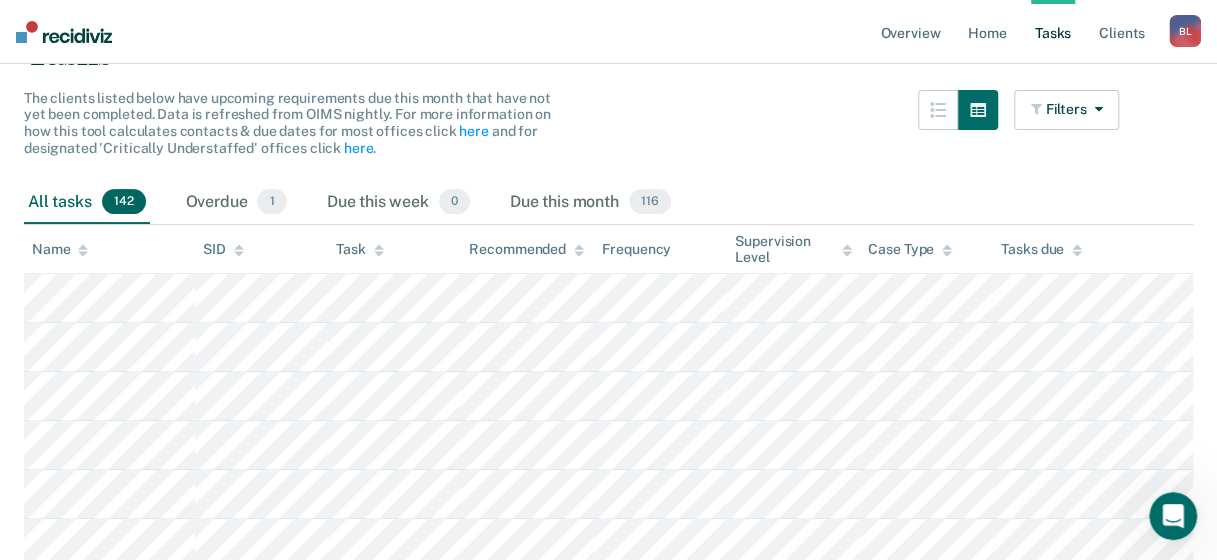 scroll, scrollTop: 0, scrollLeft: 0, axis: both 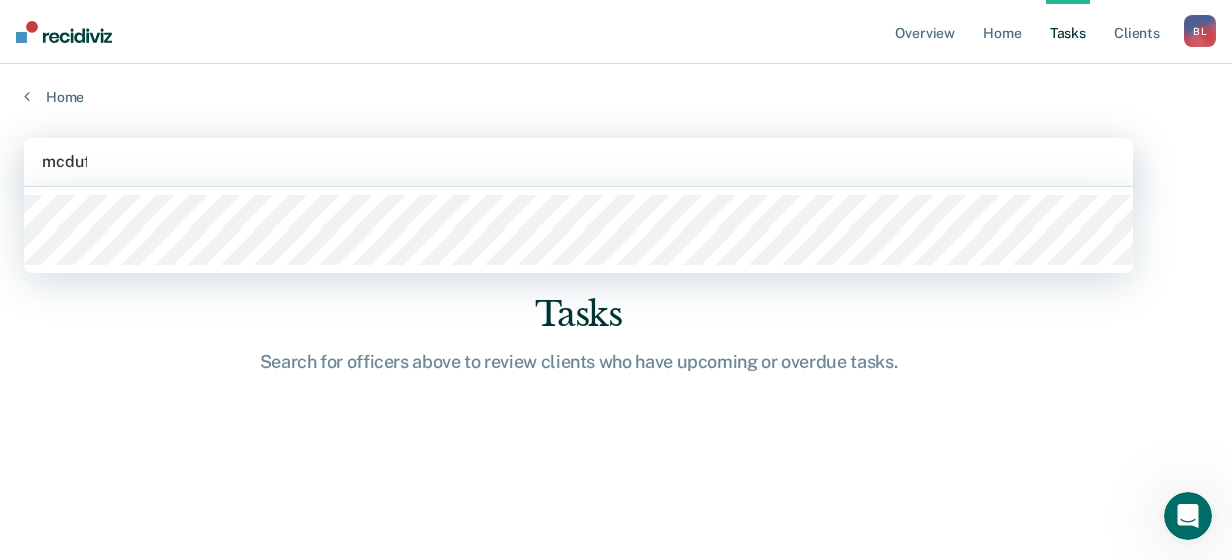 type on "[PERSON_NAME]" 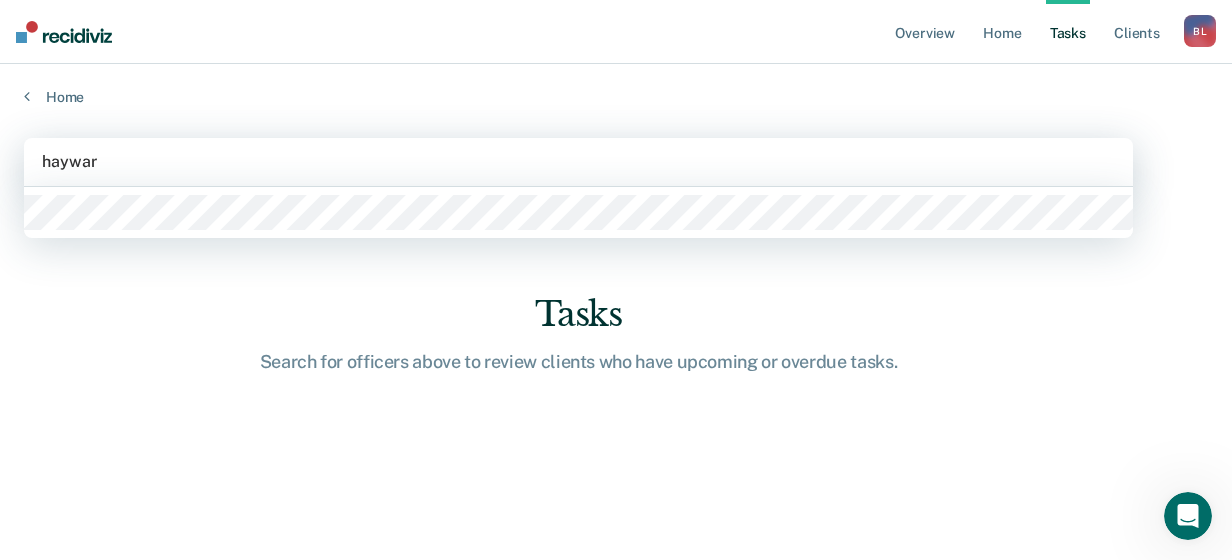 type on "[PERSON_NAME]" 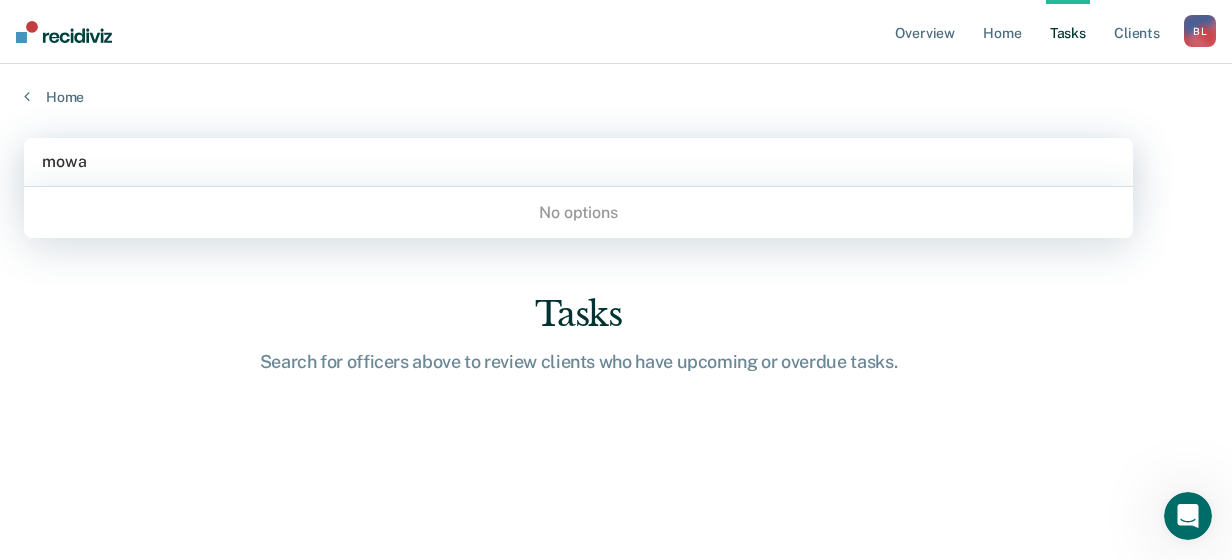 type on "[PERSON_NAME]" 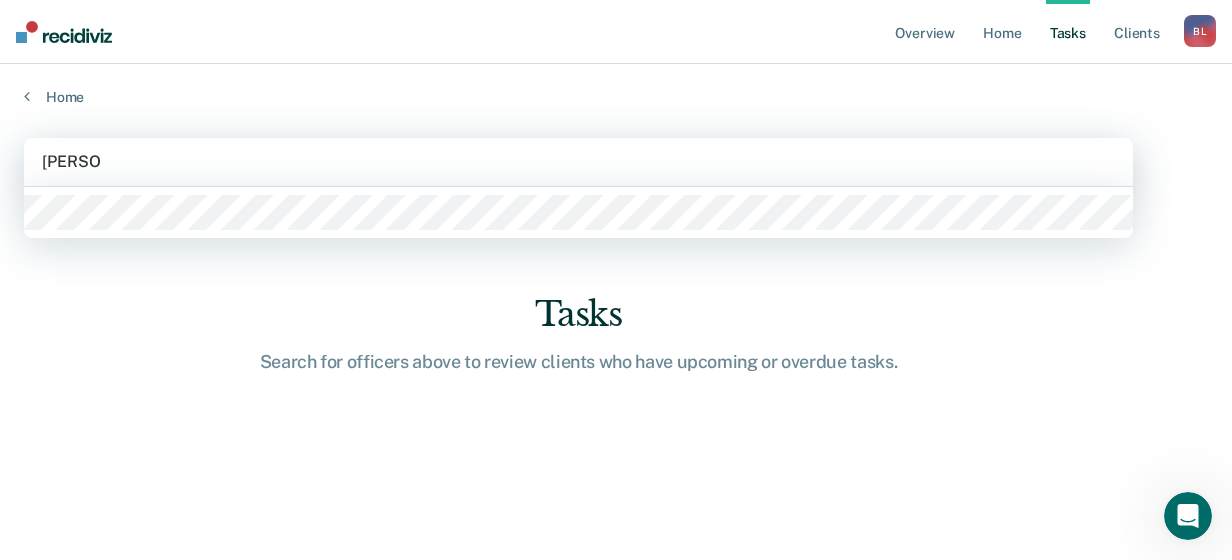 type 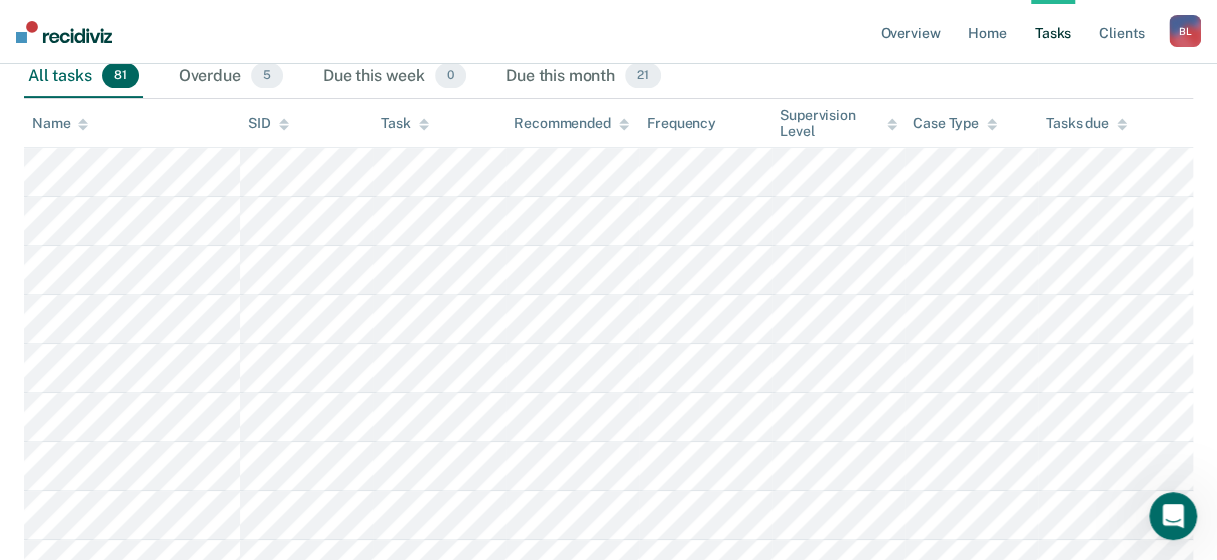 scroll, scrollTop: 0, scrollLeft: 0, axis: both 